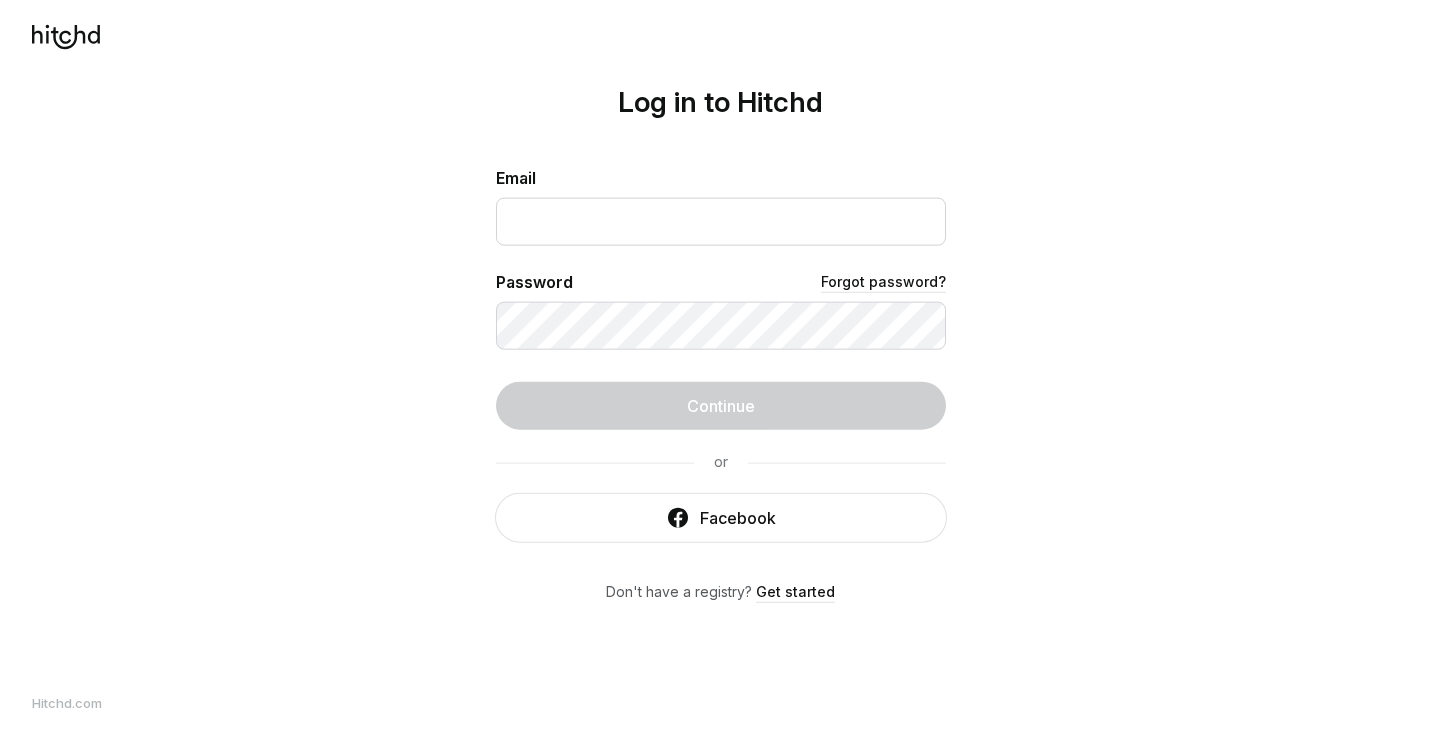 scroll, scrollTop: 0, scrollLeft: 0, axis: both 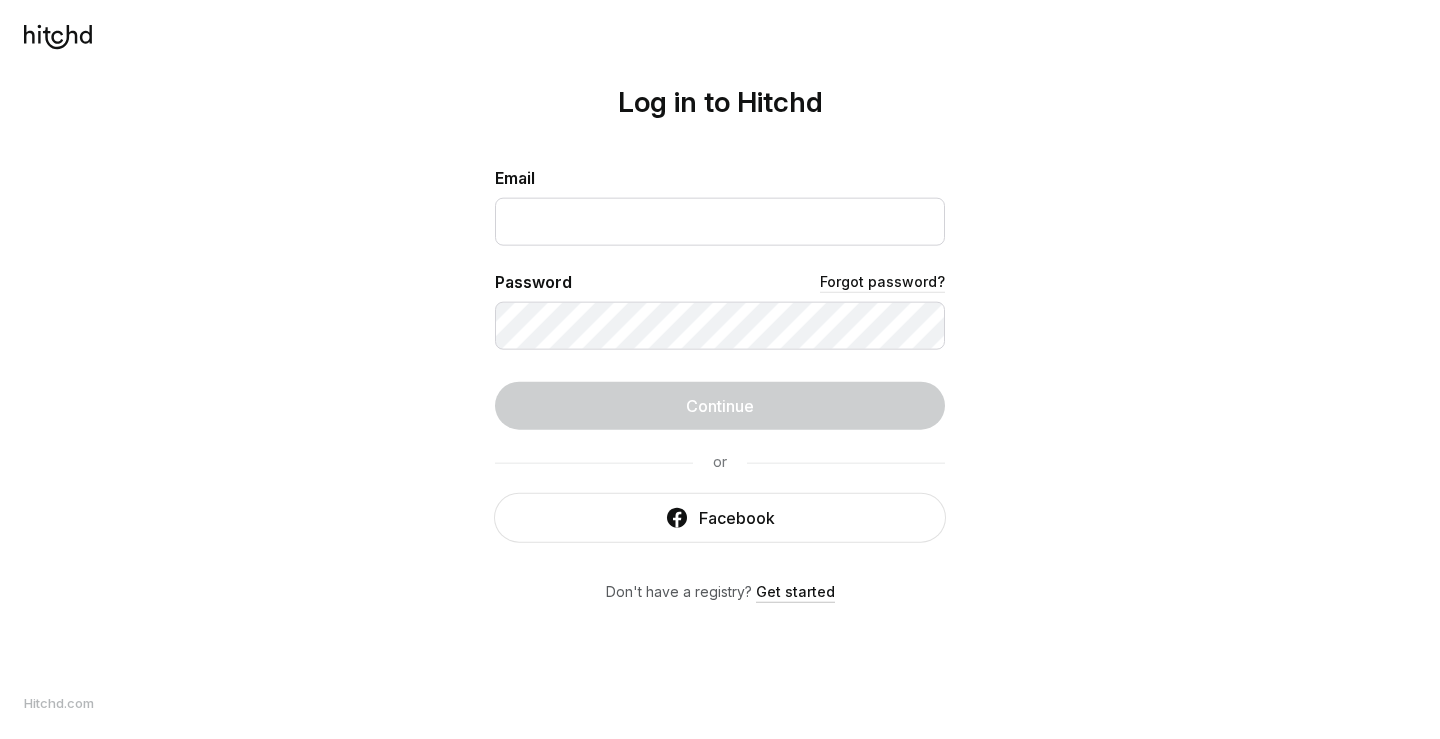 click on "Get started" at bounding box center [795, 591] 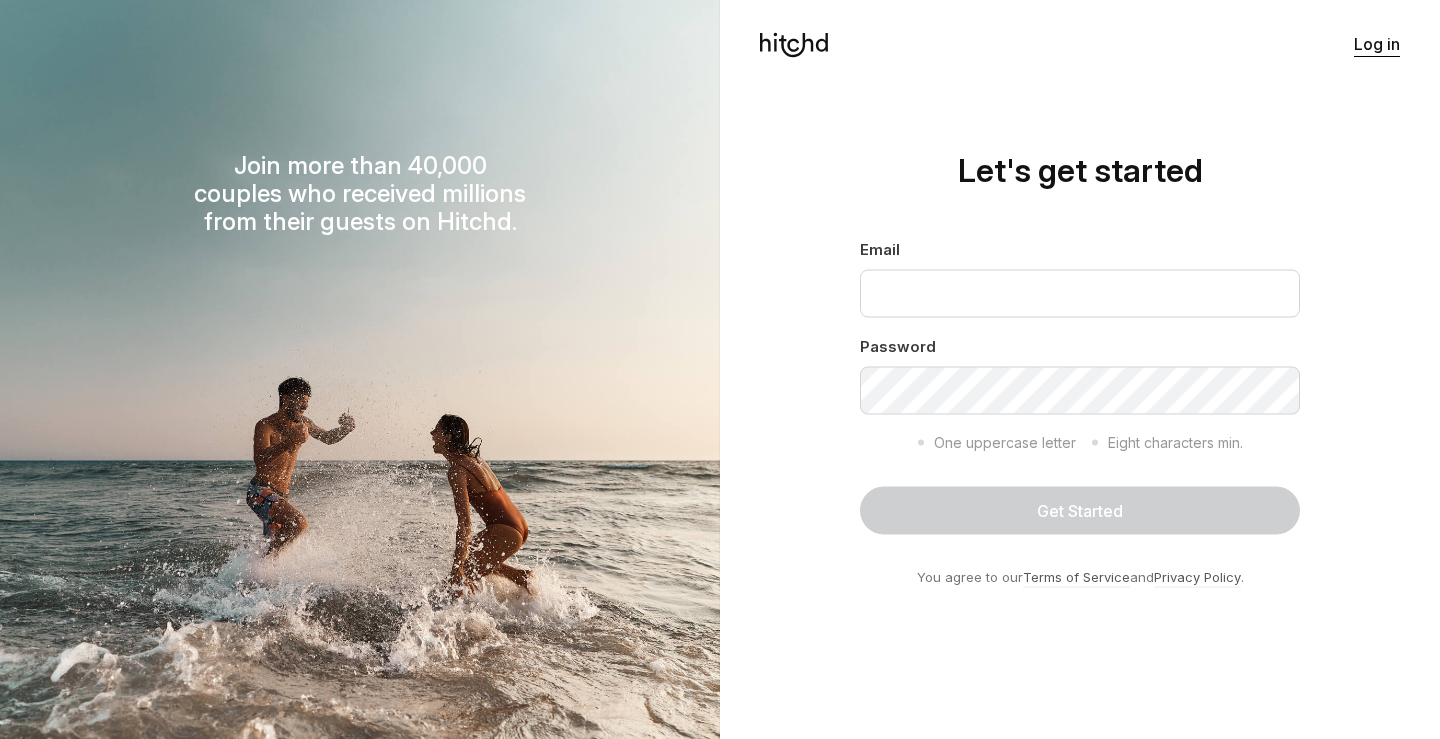 click on "Log in" at bounding box center [1377, 44] 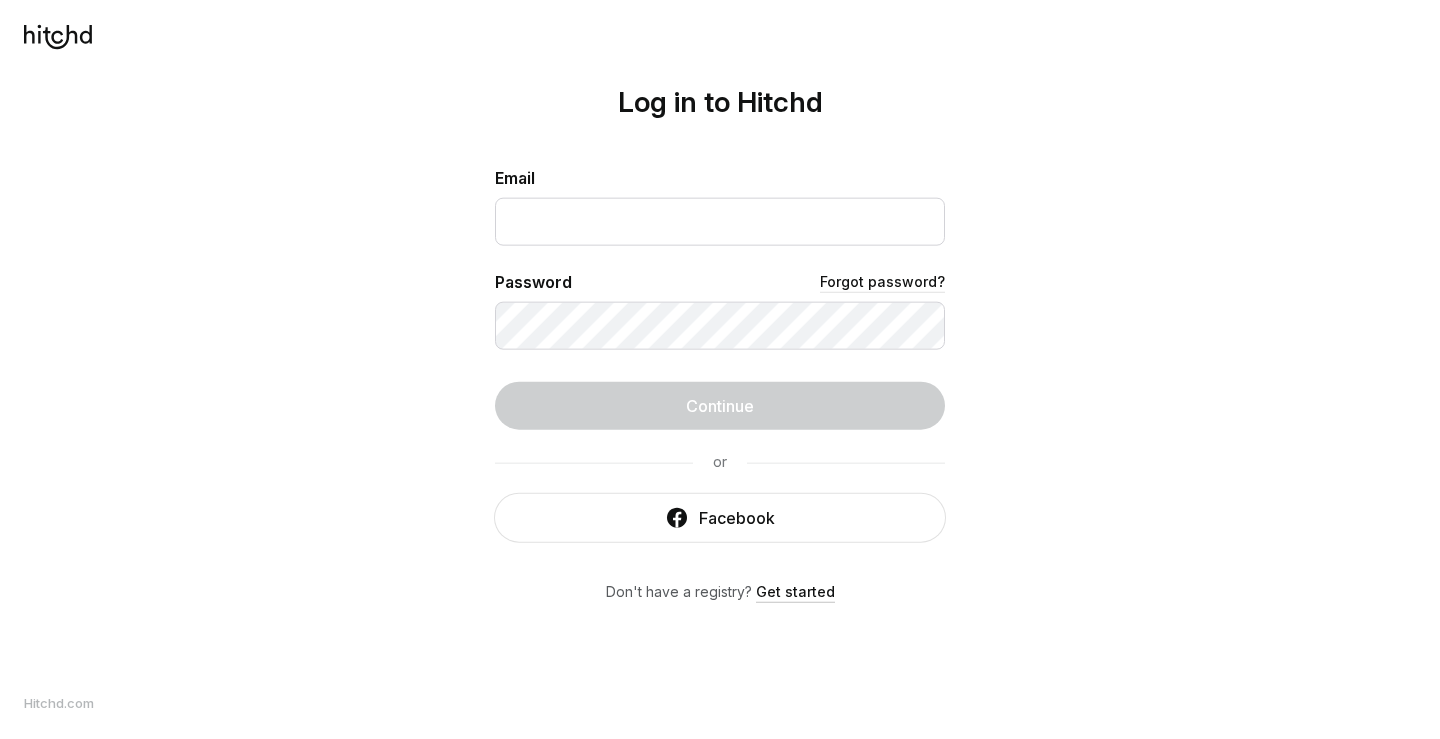 click on "Get started" at bounding box center (795, 591) 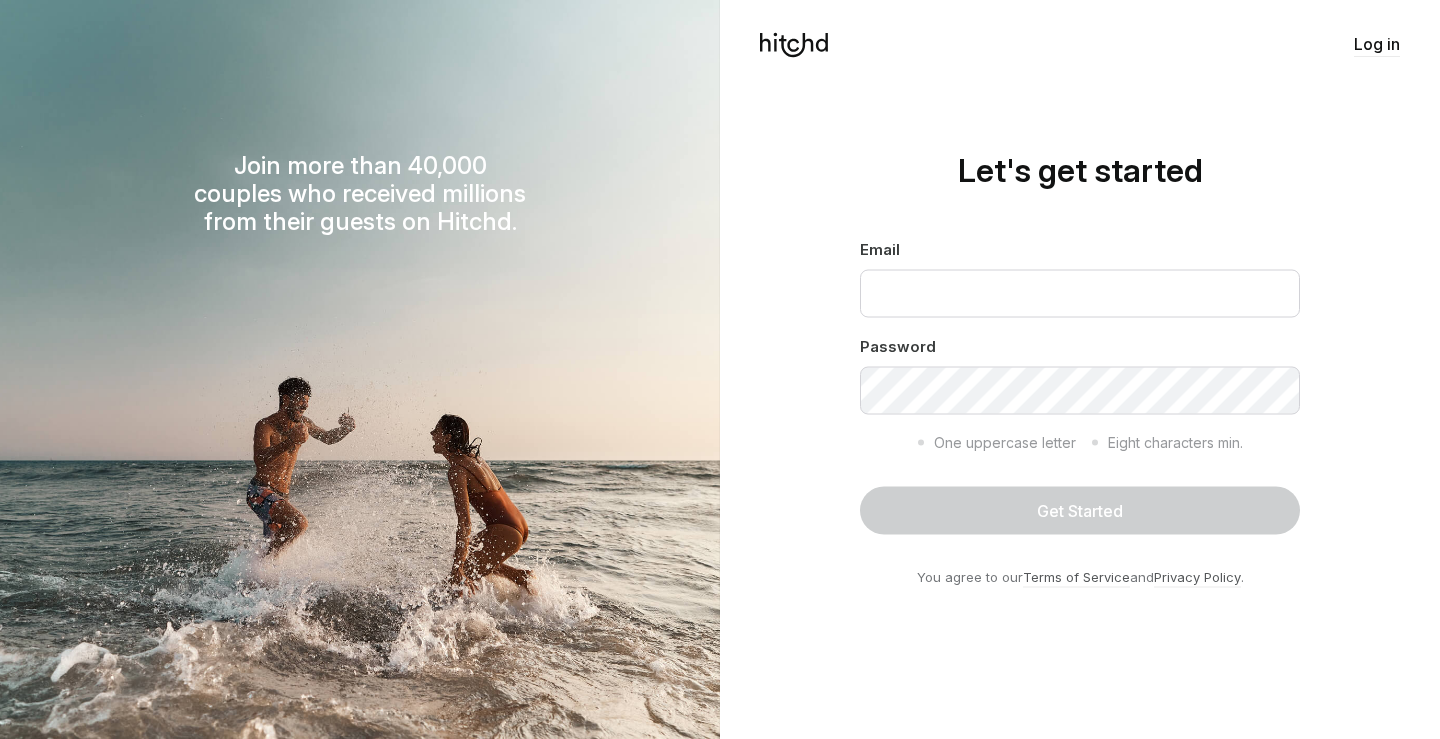 click on "Get Started" at bounding box center (1080, 510) 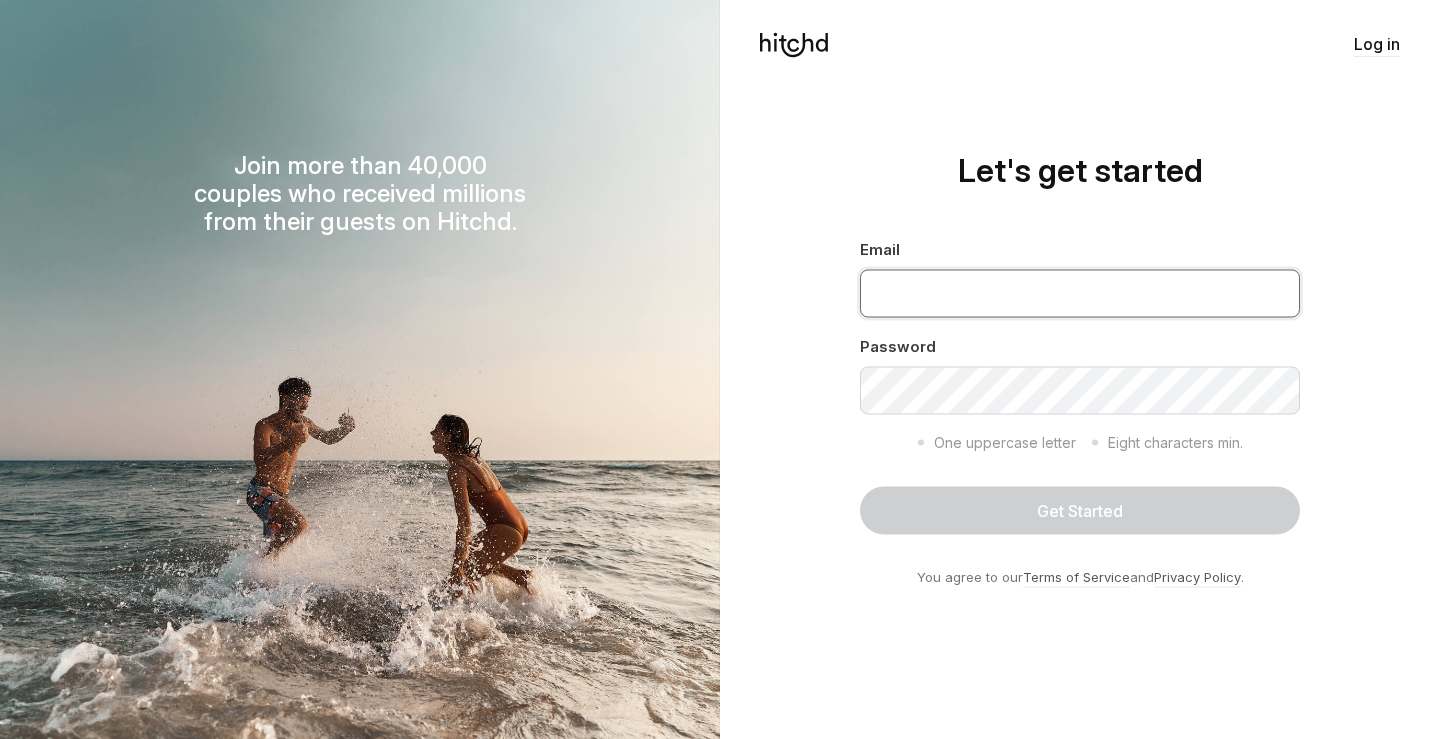 click at bounding box center [1080, 293] 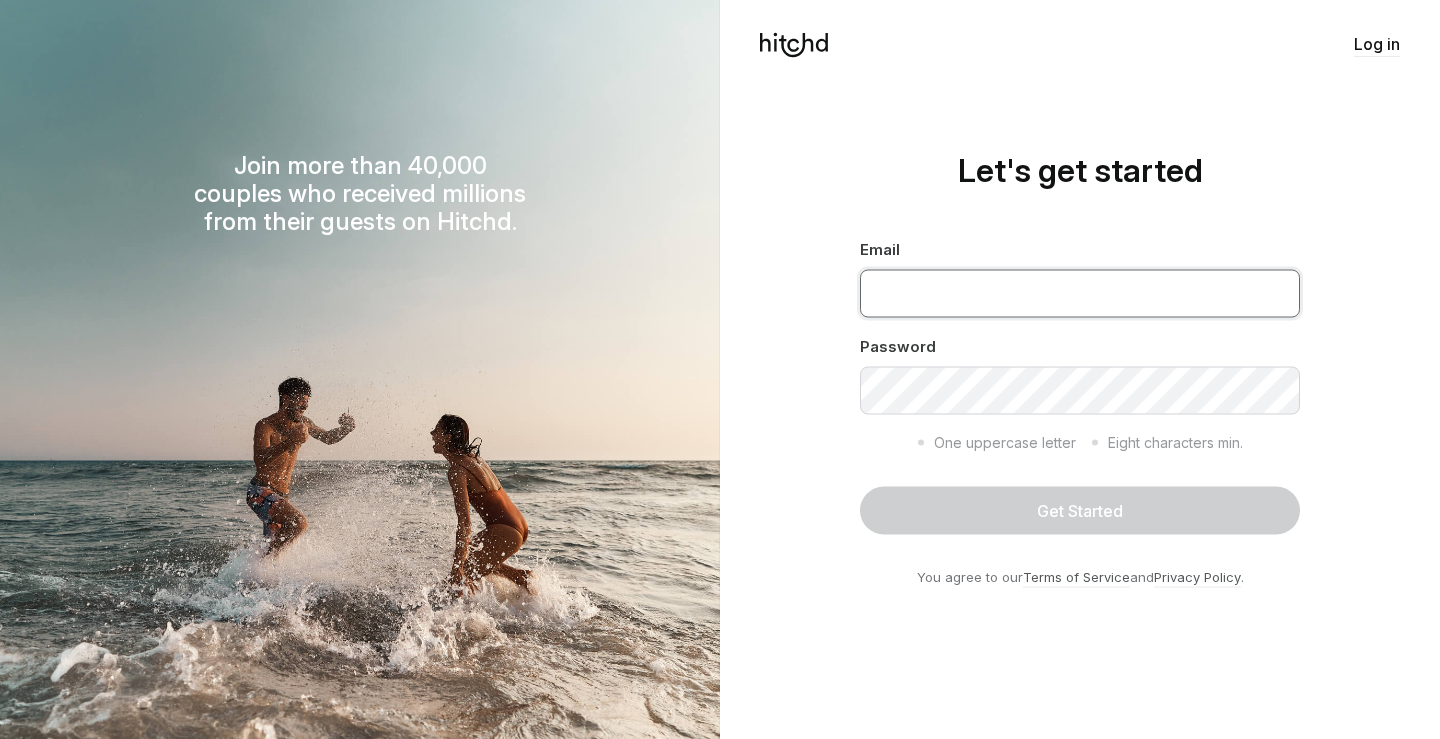 click at bounding box center [1080, 293] 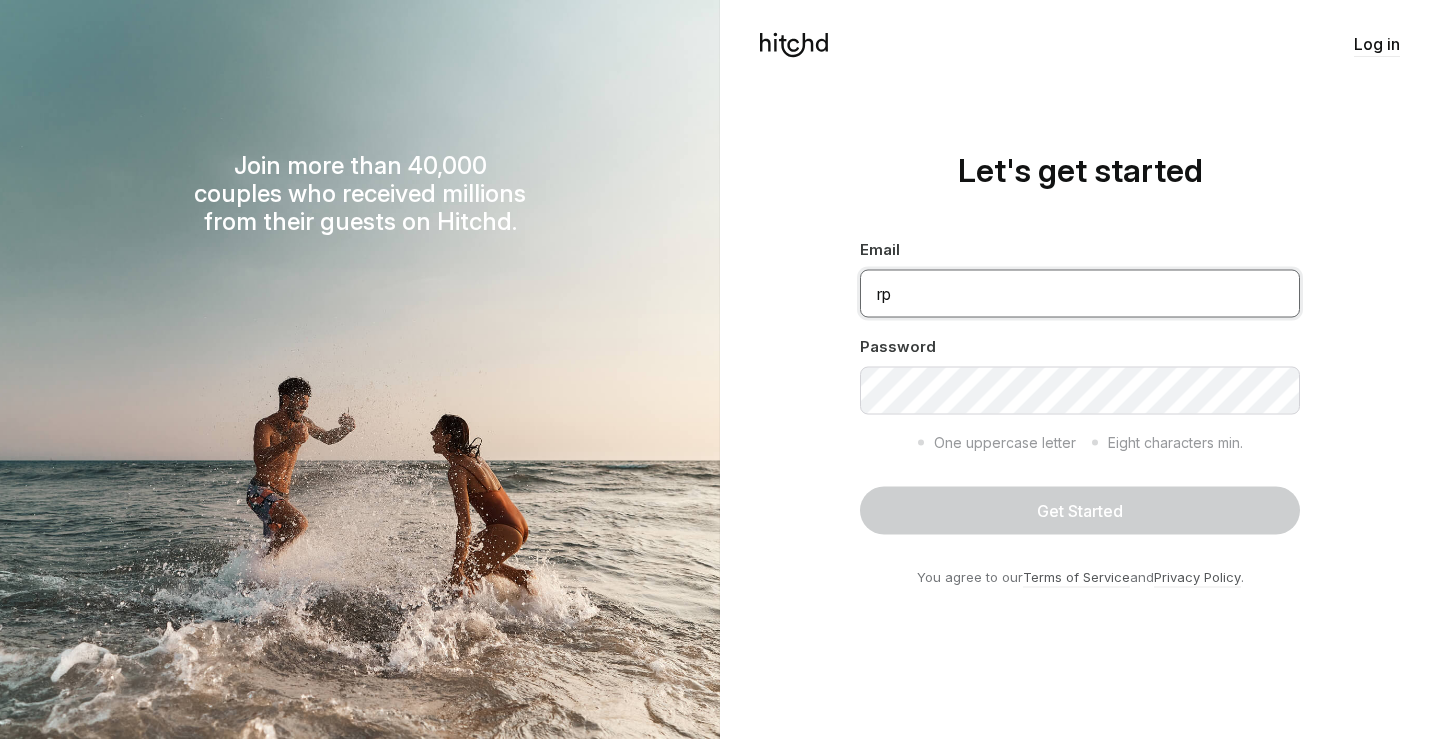 drag, startPoint x: 897, startPoint y: 293, endPoint x: 855, endPoint y: 344, distance: 66.068146 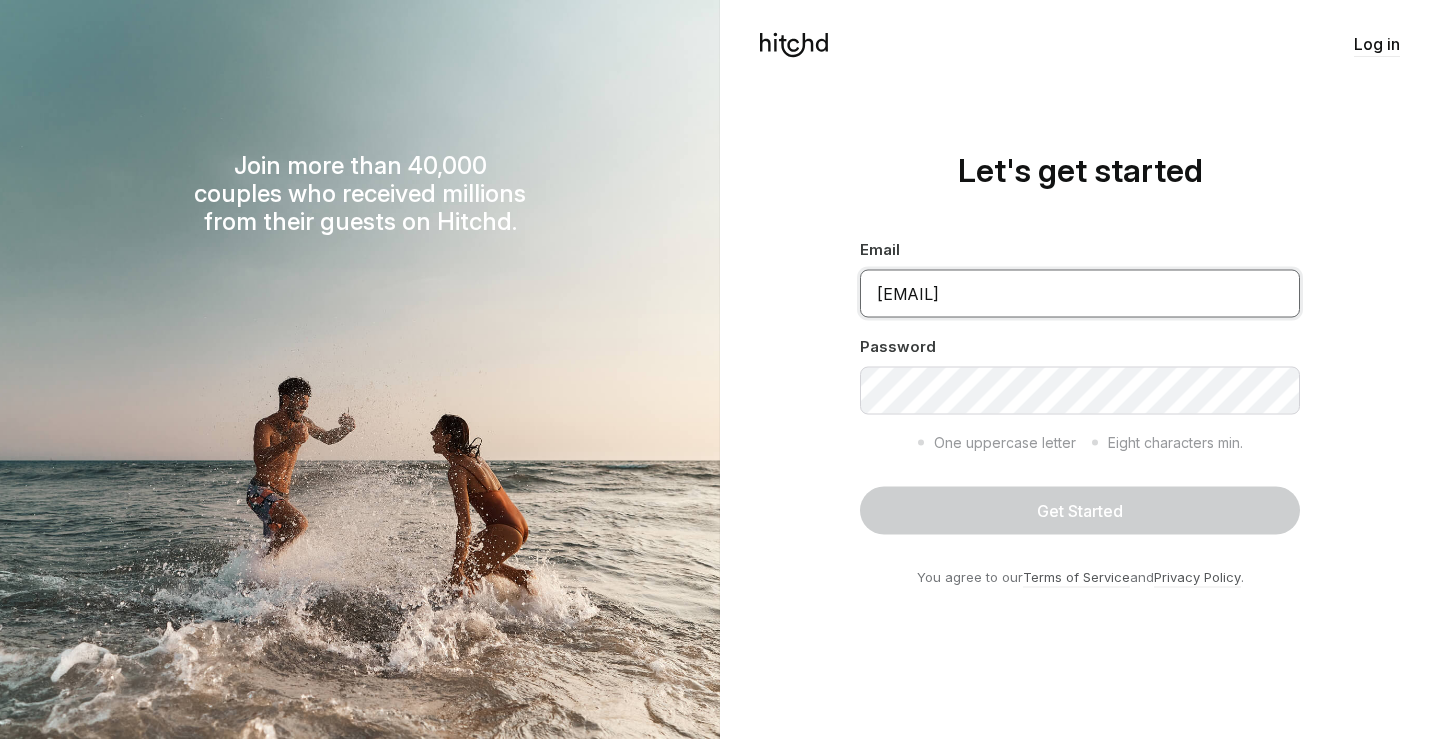 type on "[EMAIL]" 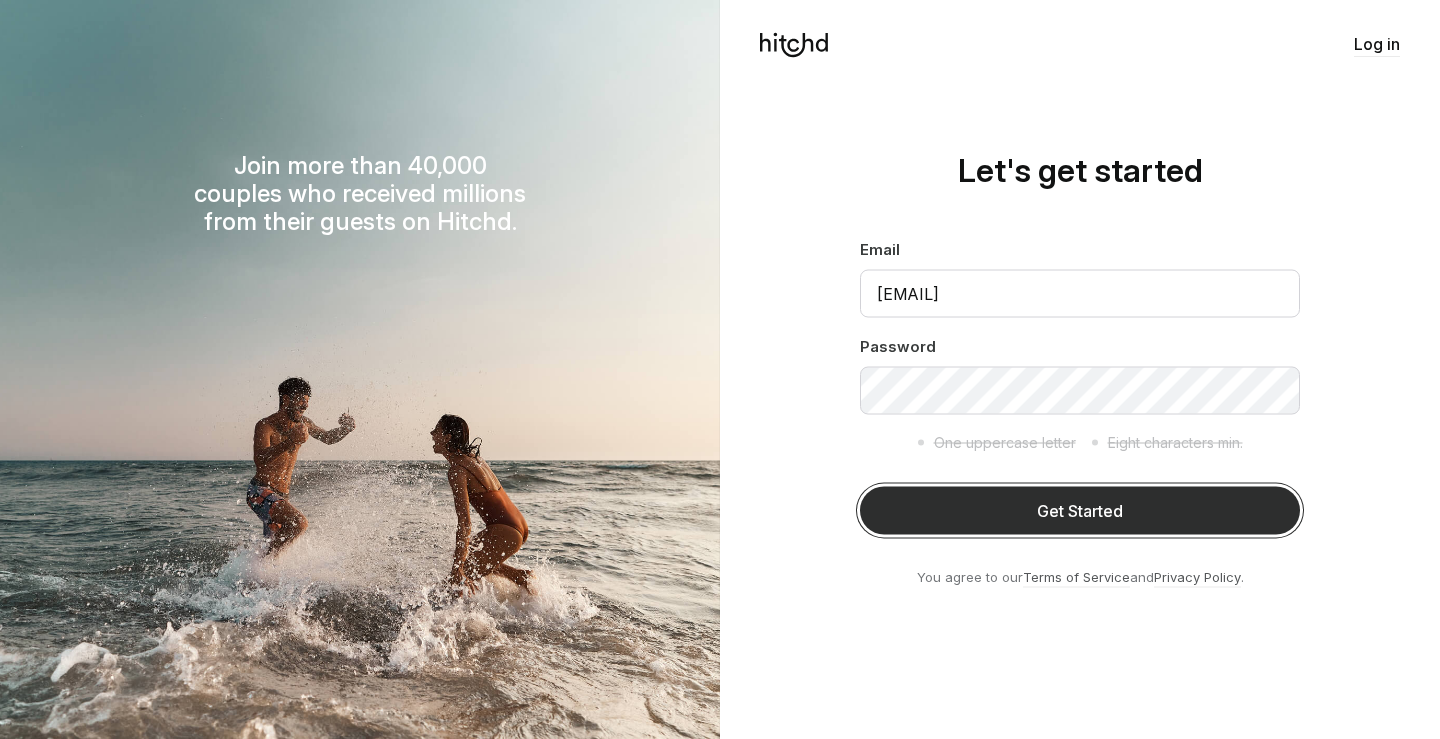 click on "Get Started" at bounding box center [1080, 510] 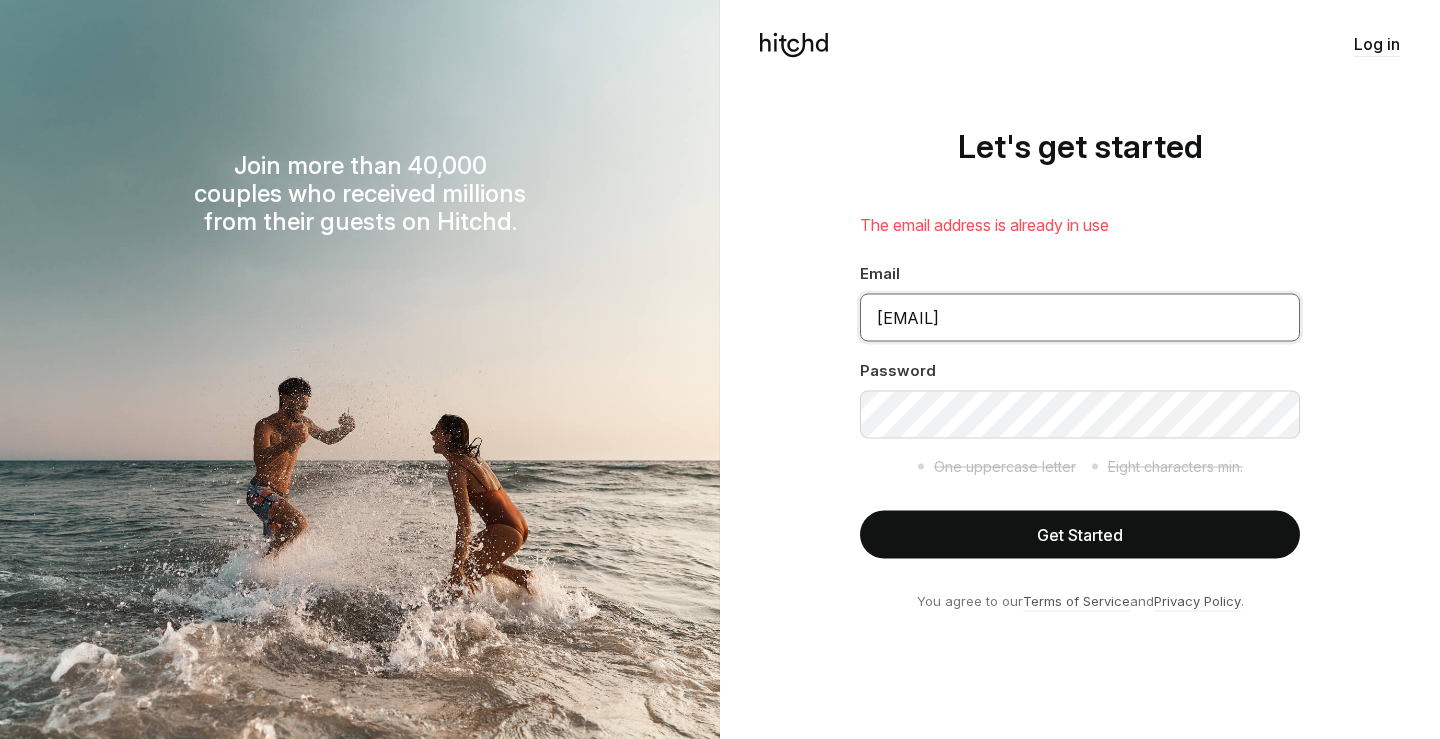 drag, startPoint x: 1065, startPoint y: 327, endPoint x: 870, endPoint y: 342, distance: 195.57607 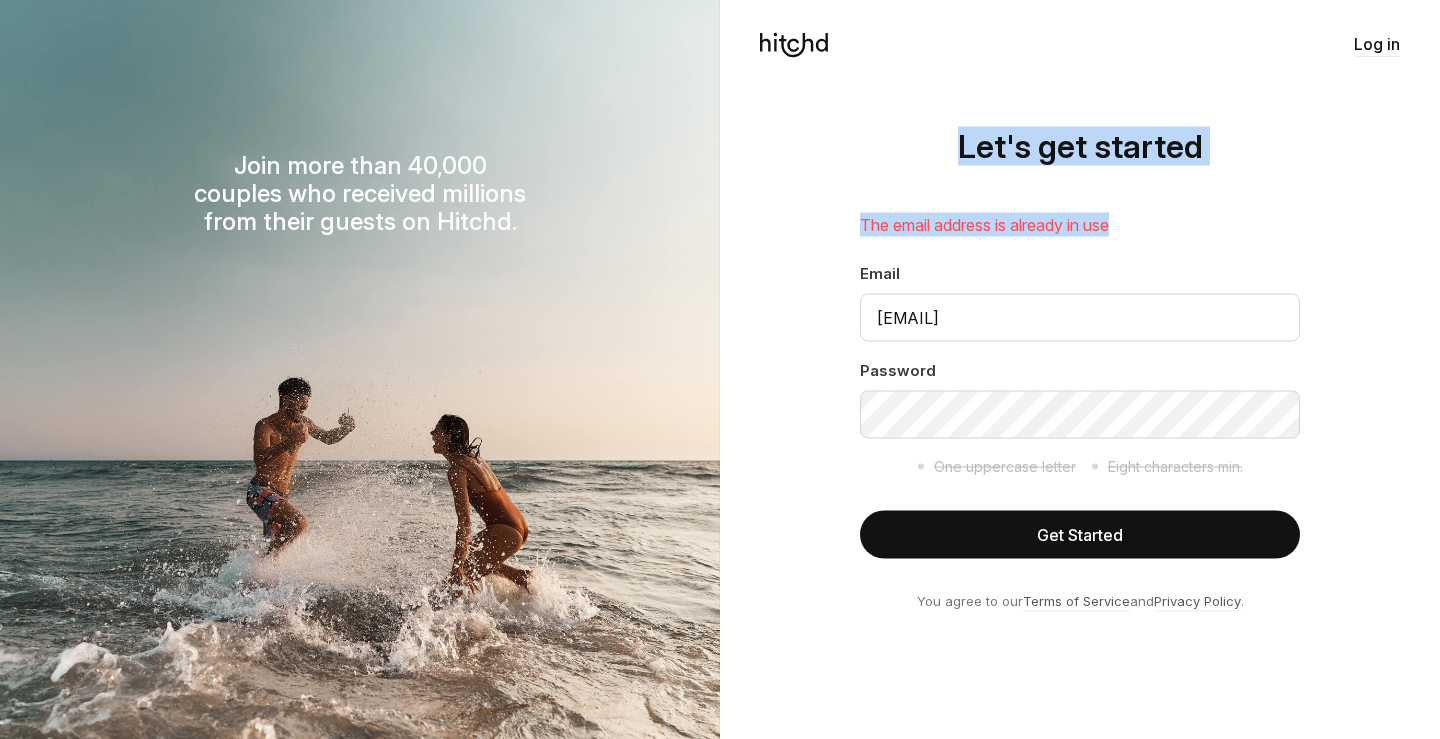 drag, startPoint x: 856, startPoint y: 227, endPoint x: 1124, endPoint y: 226, distance: 268.00186 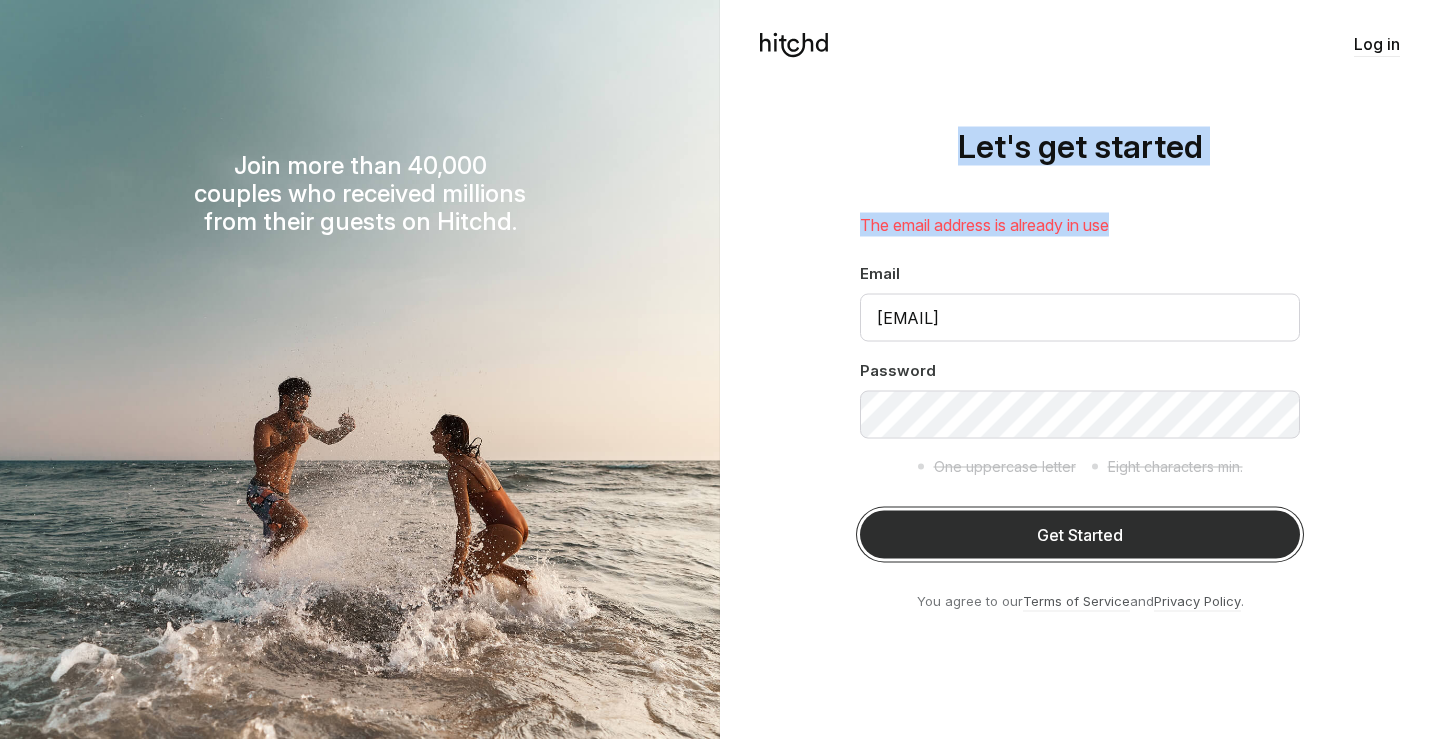 click on "Get Started" at bounding box center [1080, 534] 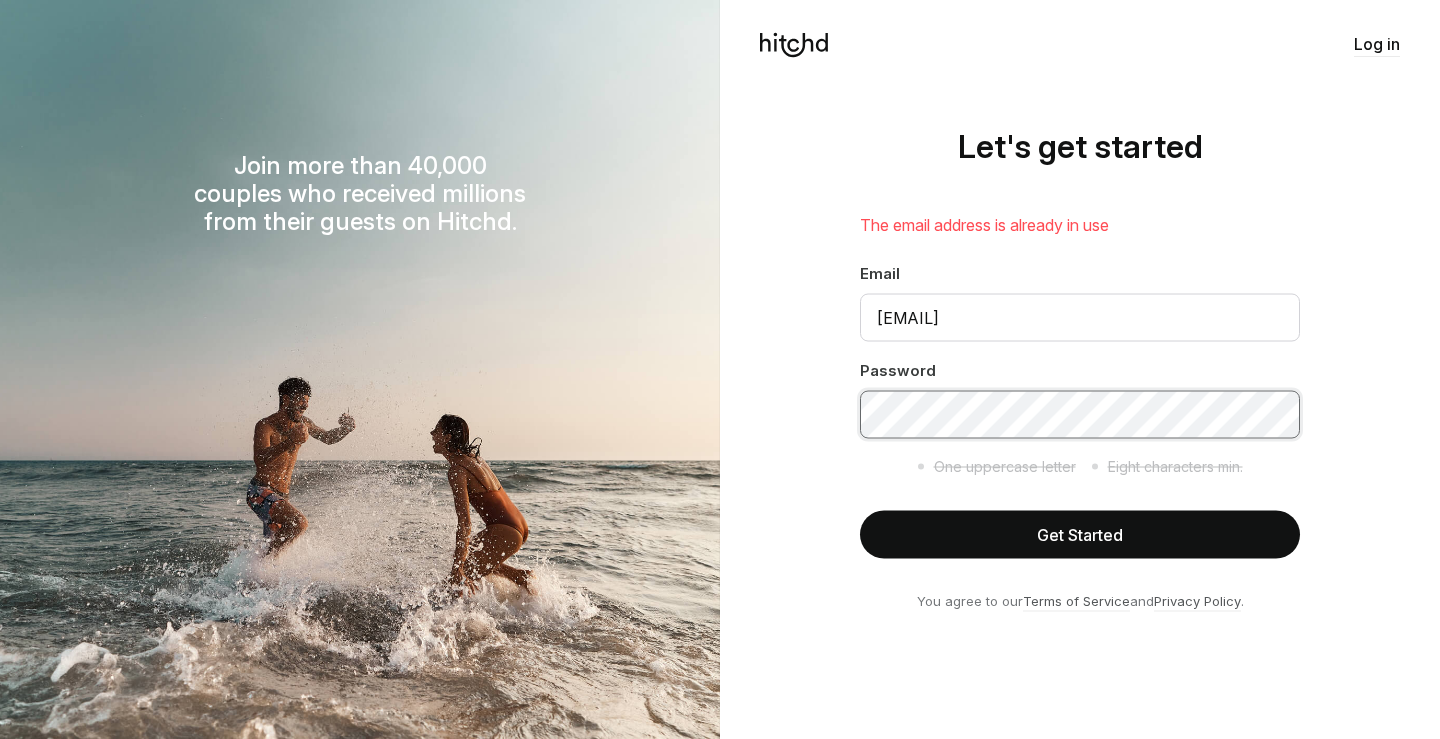 click on "Log in
Let's get started
The email address is already in use
Email
[EMAIL]
Password
One uppercase letter
Eight characters min.
." at bounding box center (1080, 369) 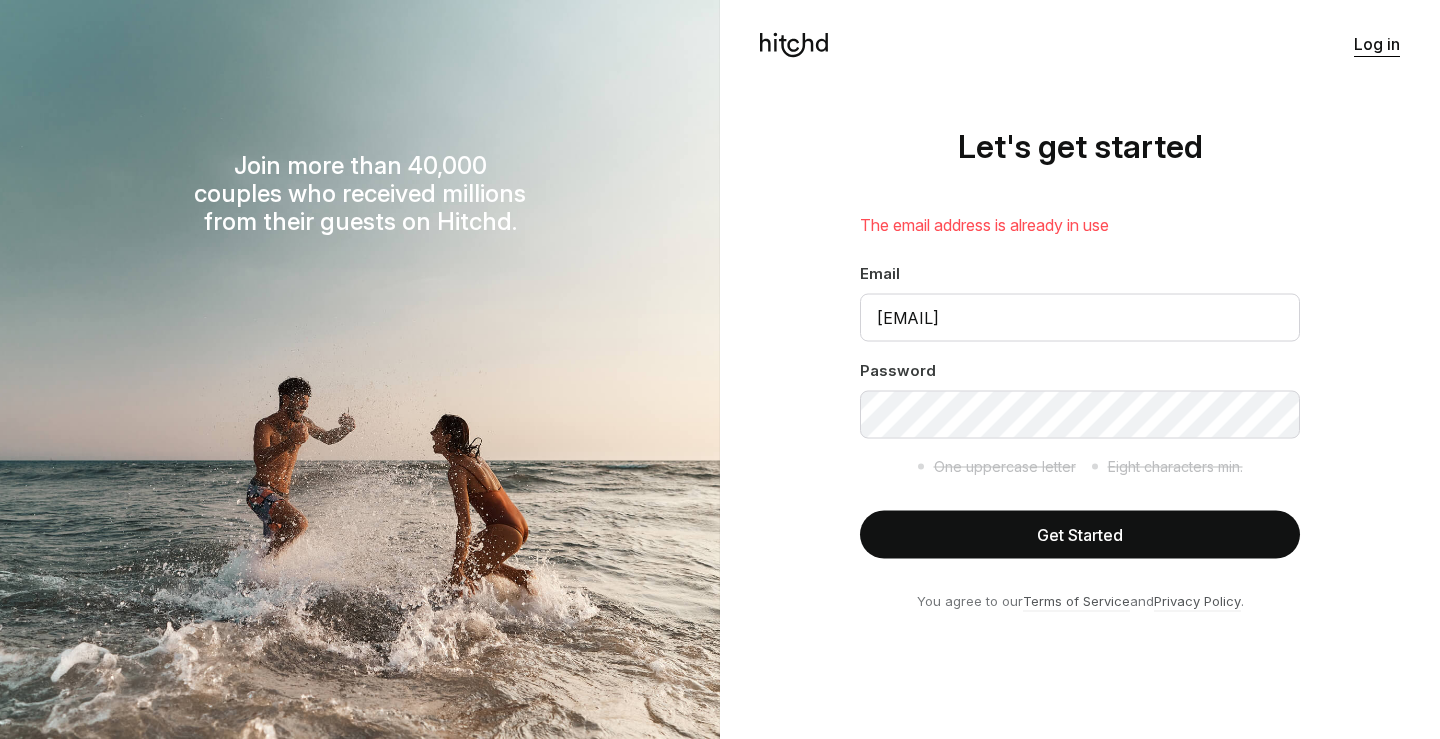 click on "Log in" at bounding box center (1377, 44) 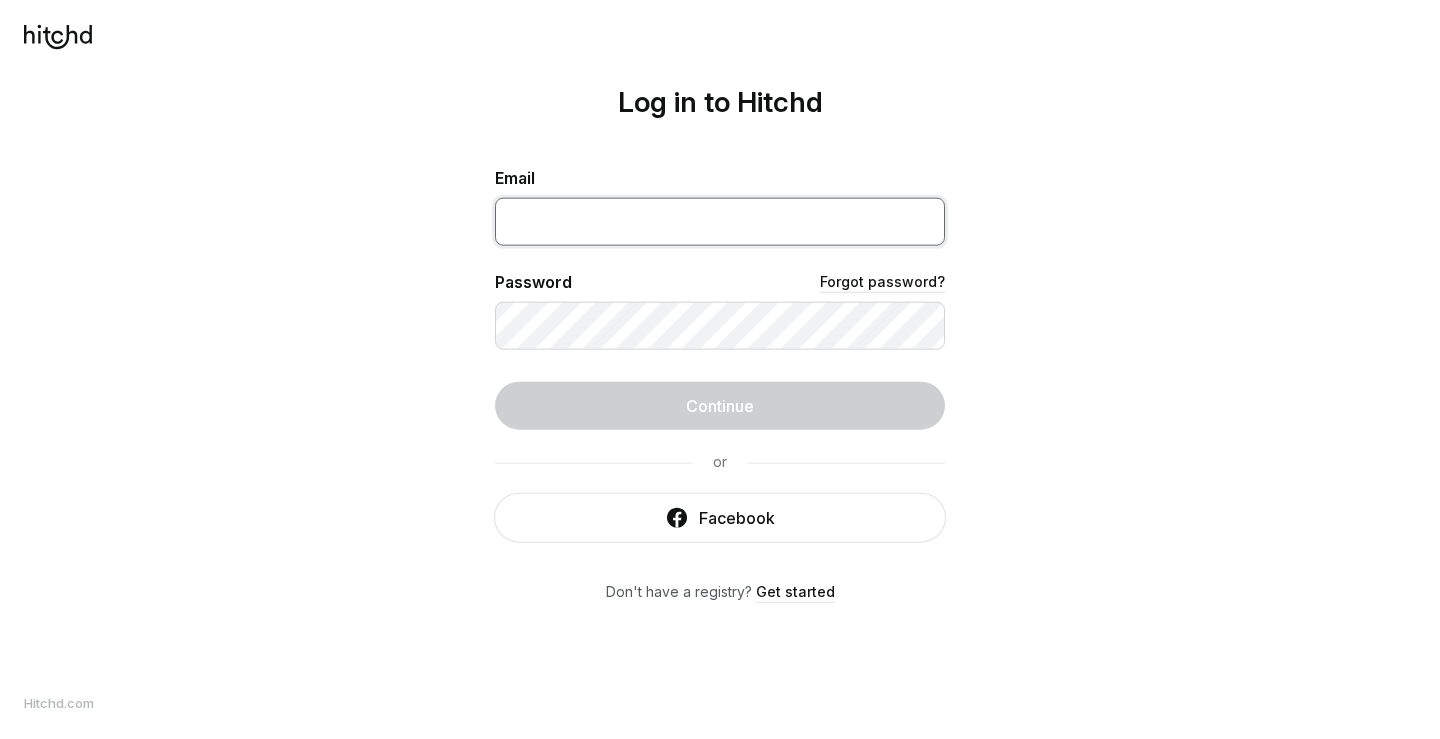 click at bounding box center (720, 221) 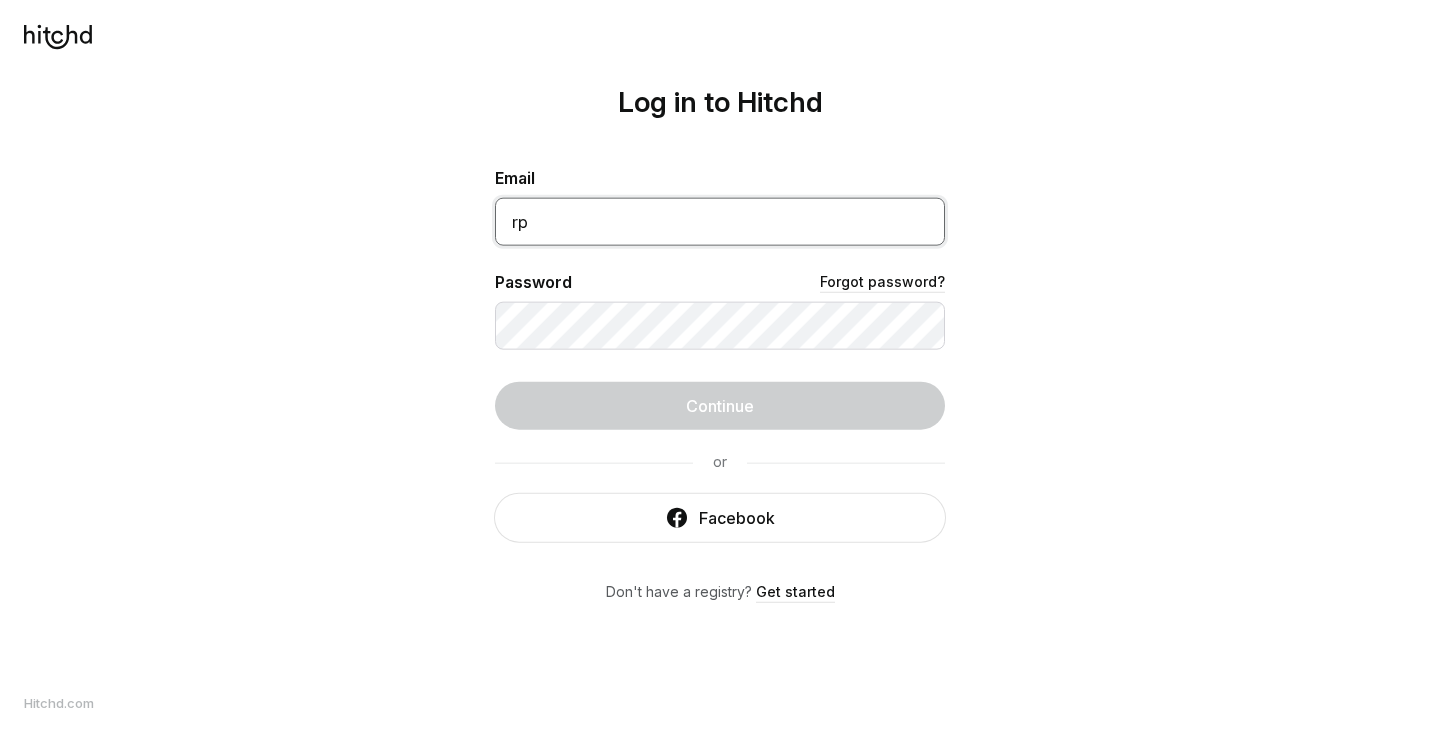click on "Log in to Hitchd
Email
[EMAIL_PREFIX]
Password
Forgot password?
Continue
or
Facebook
Don't have a registry?
Get started" at bounding box center [720, 369] 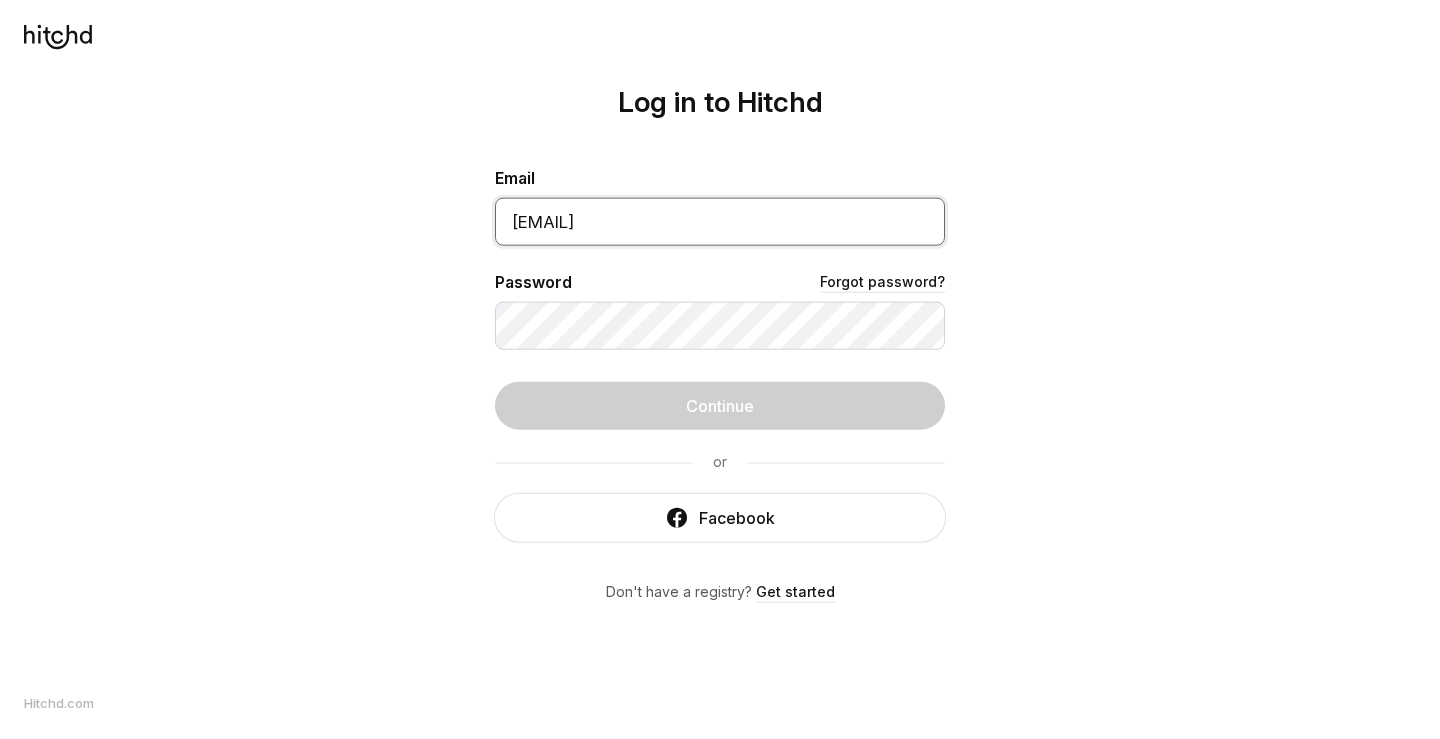 type on "[EMAIL]" 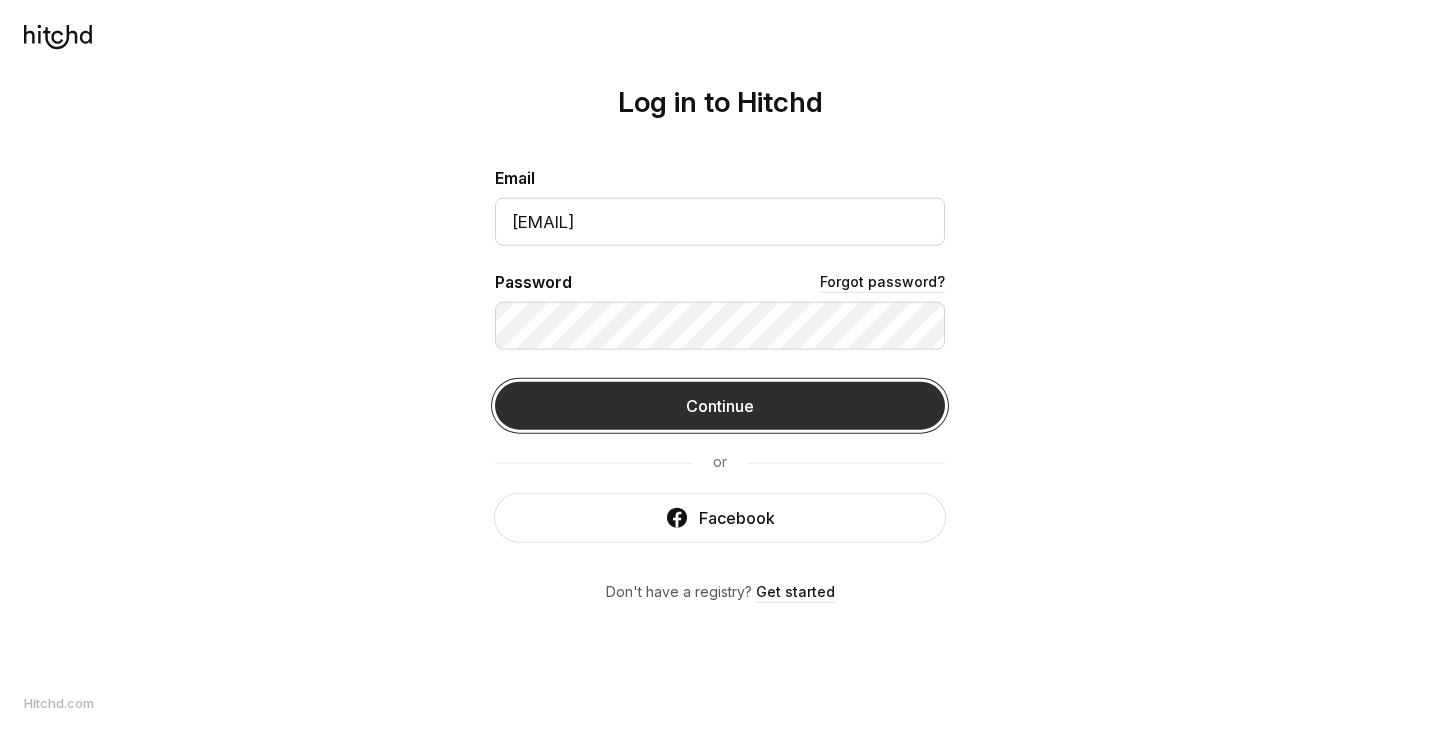 click on "Continue" at bounding box center [720, 405] 